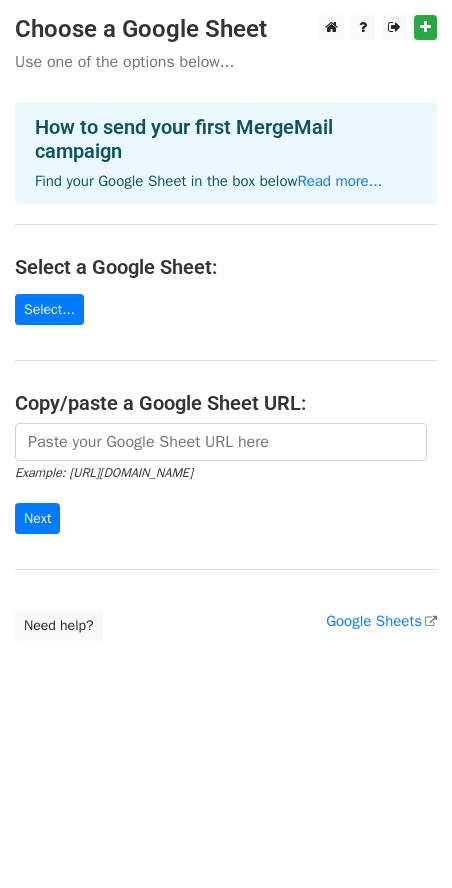 scroll, scrollTop: 0, scrollLeft: 0, axis: both 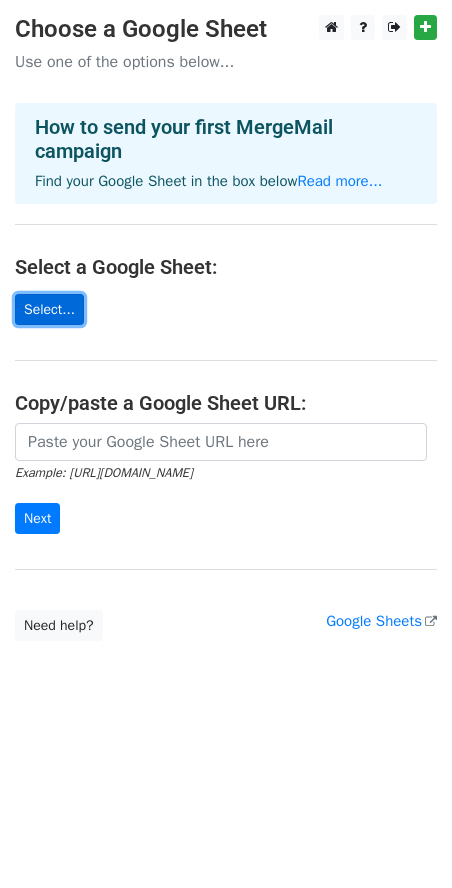 click on "Select..." at bounding box center (49, 309) 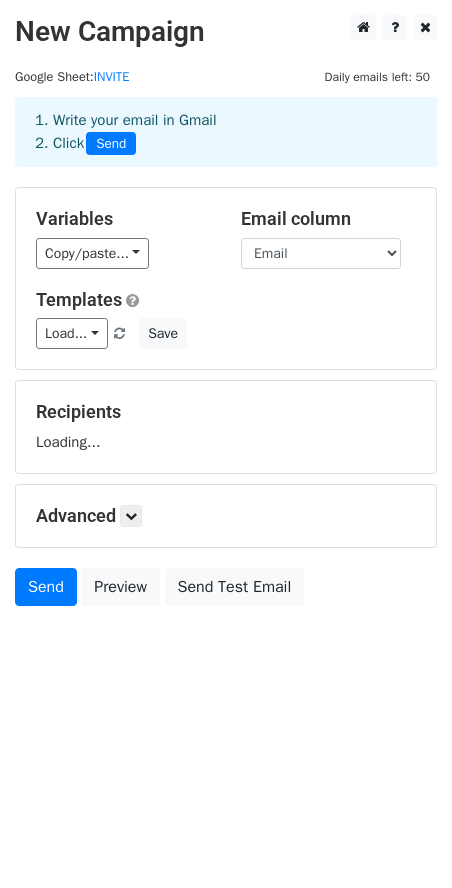 scroll, scrollTop: 0, scrollLeft: 0, axis: both 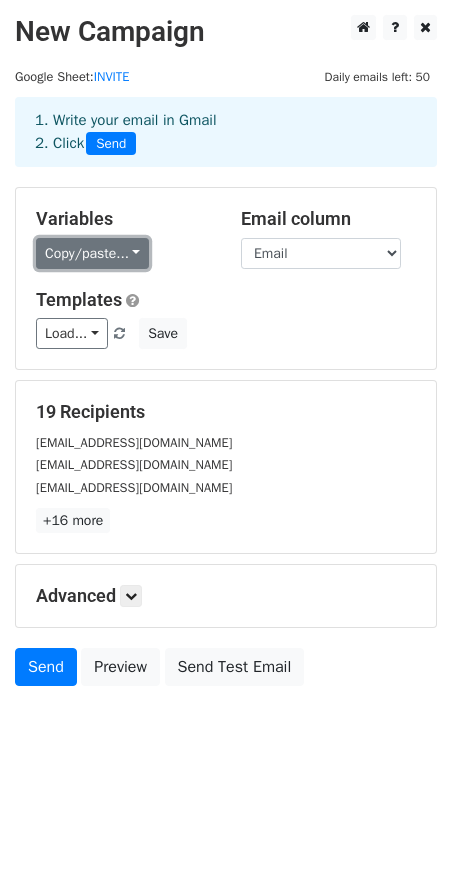 click on "Copy/paste..." at bounding box center (92, 253) 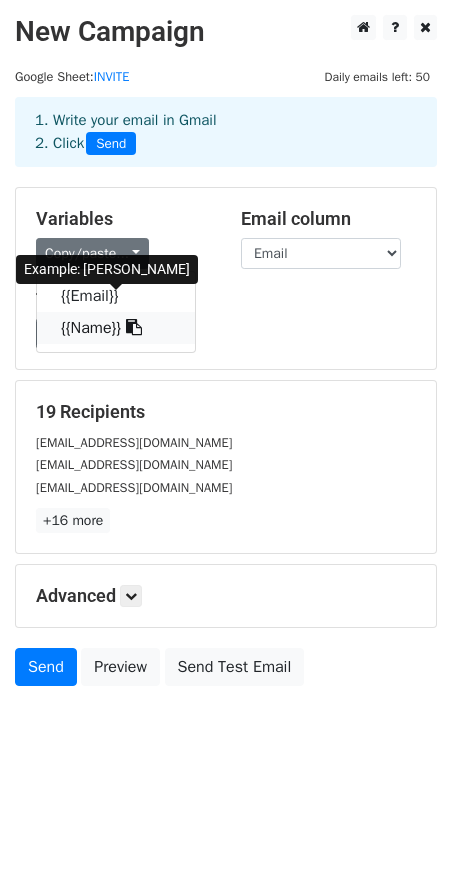 click at bounding box center (134, 327) 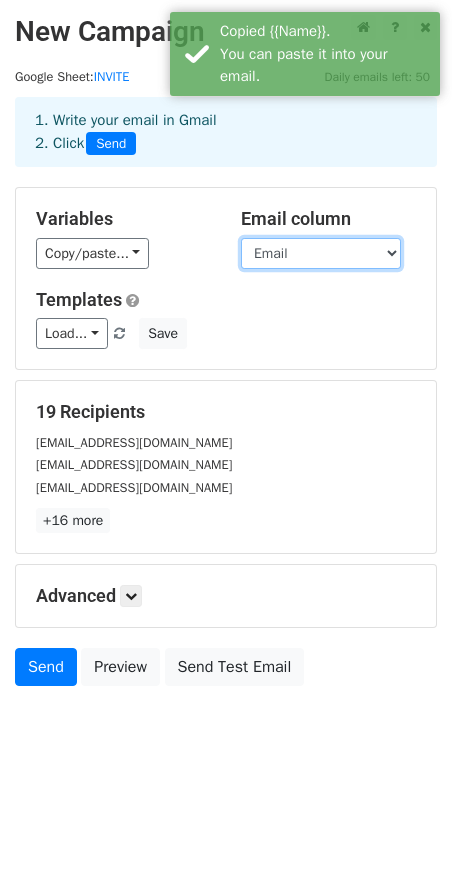 click on "Email
Name" at bounding box center [321, 253] 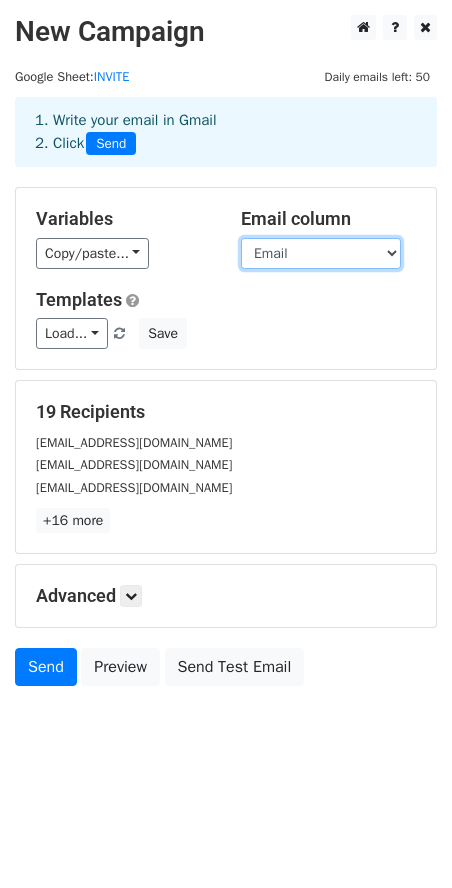 click on "Email
Name" at bounding box center (321, 253) 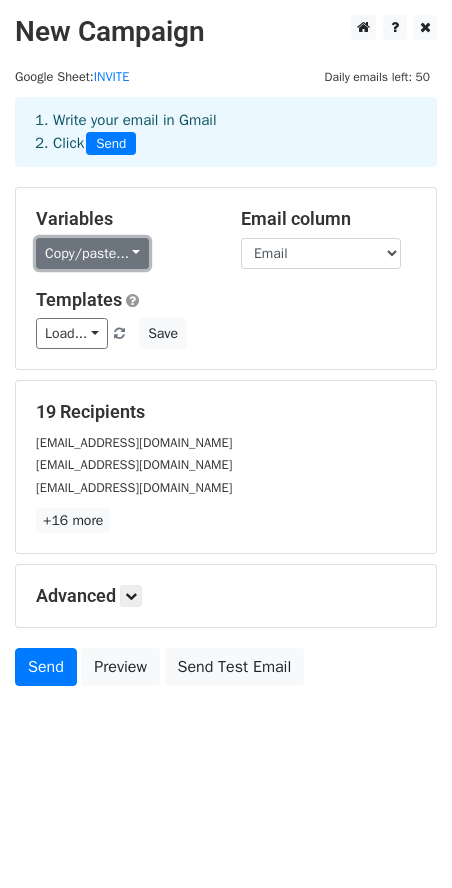 click on "Copy/paste..." at bounding box center [92, 253] 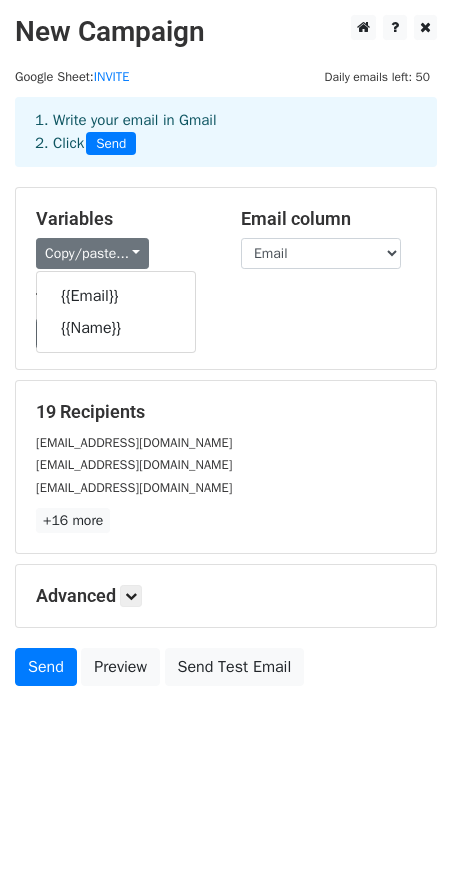 click on "Templates" at bounding box center [226, 300] 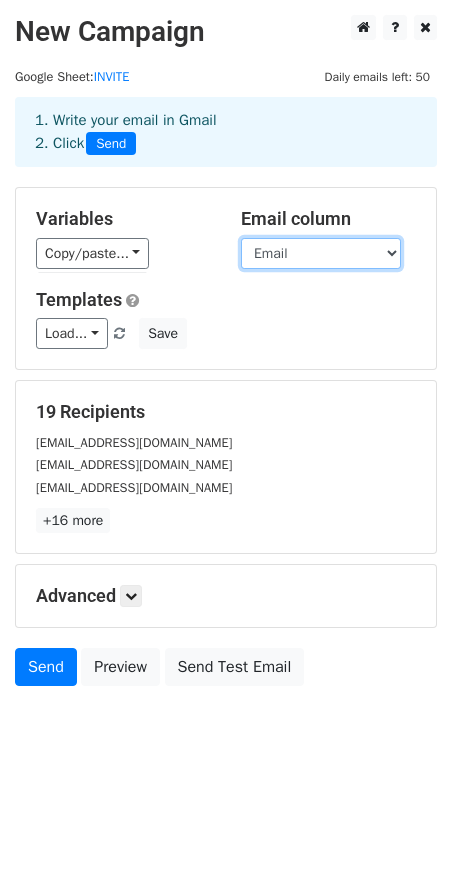 click on "Email
Name" at bounding box center (321, 253) 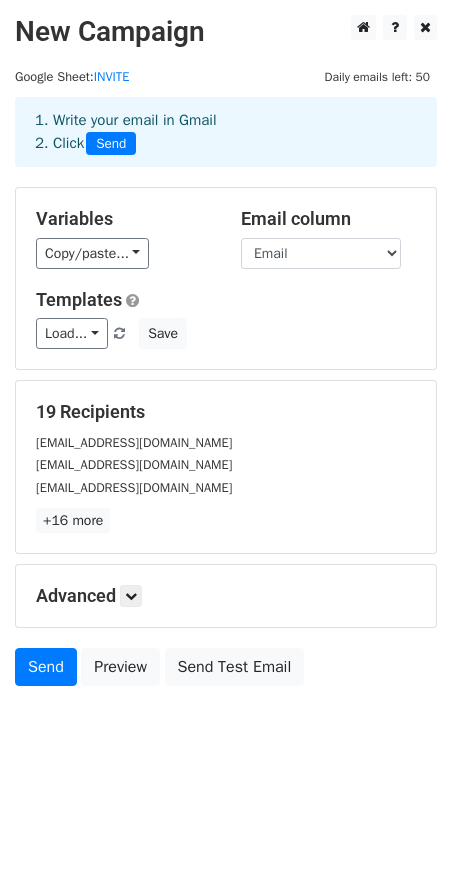 click on "Variables" at bounding box center [123, 219] 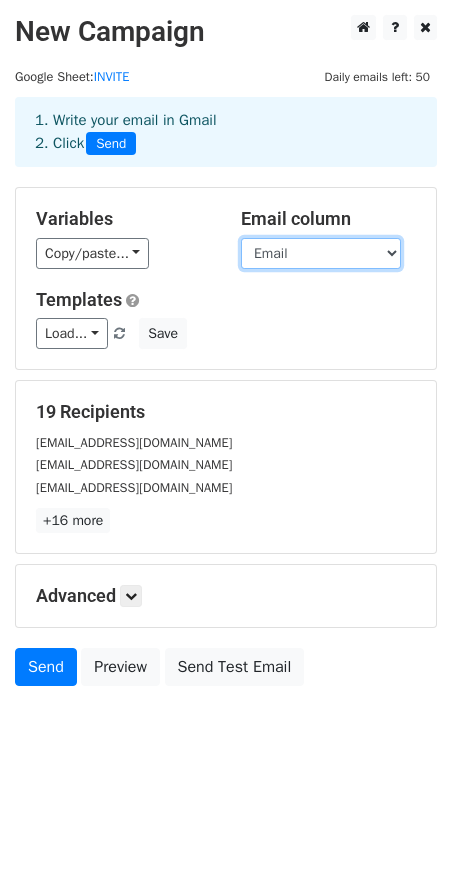 click on "Email
Name" at bounding box center [321, 253] 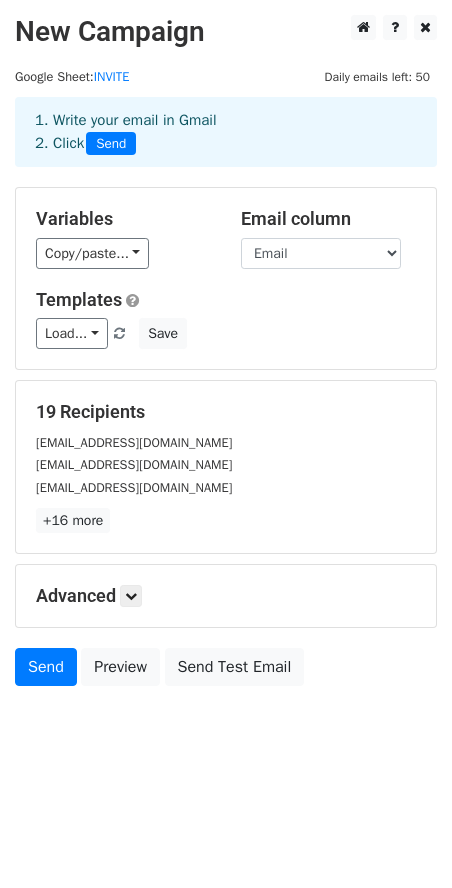 click on "Variables" at bounding box center (123, 219) 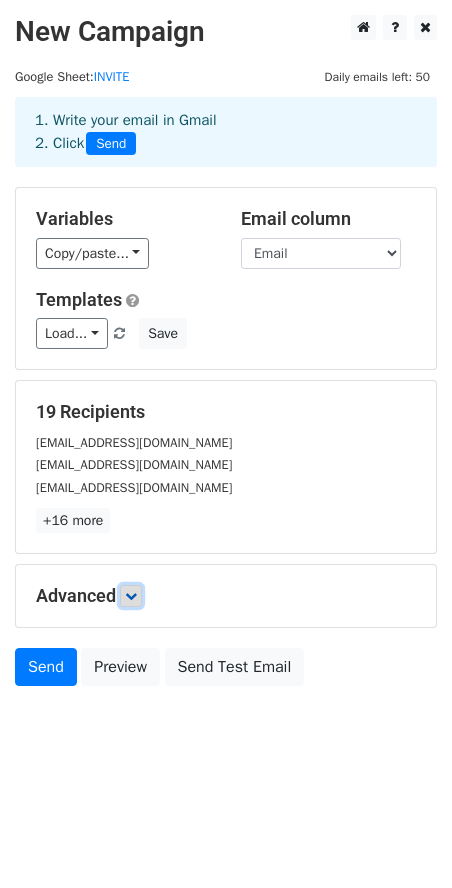 click at bounding box center [131, 596] 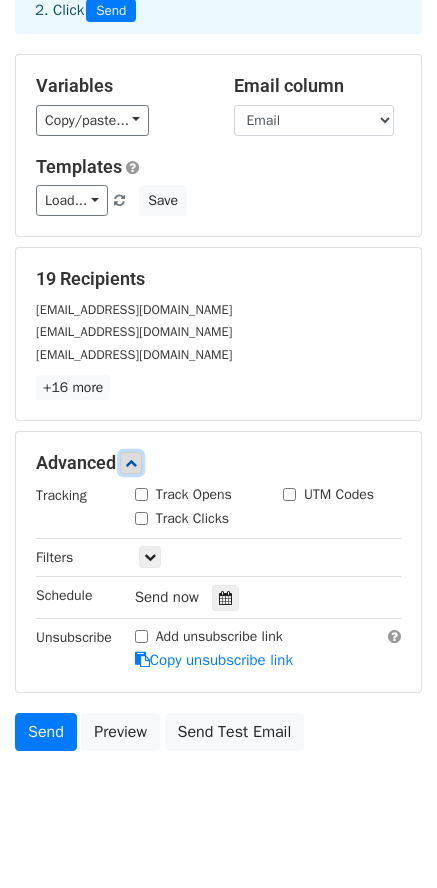 scroll, scrollTop: 165, scrollLeft: 0, axis: vertical 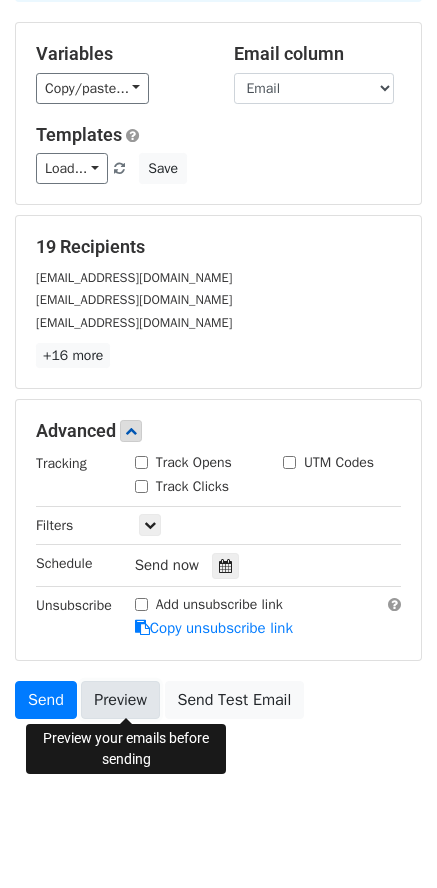click on "Preview" at bounding box center [120, 700] 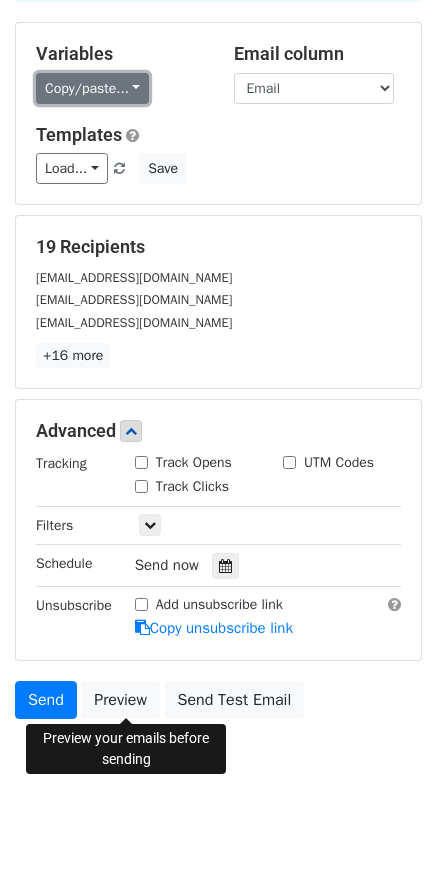 click on "Copy/paste..." at bounding box center (92, 88) 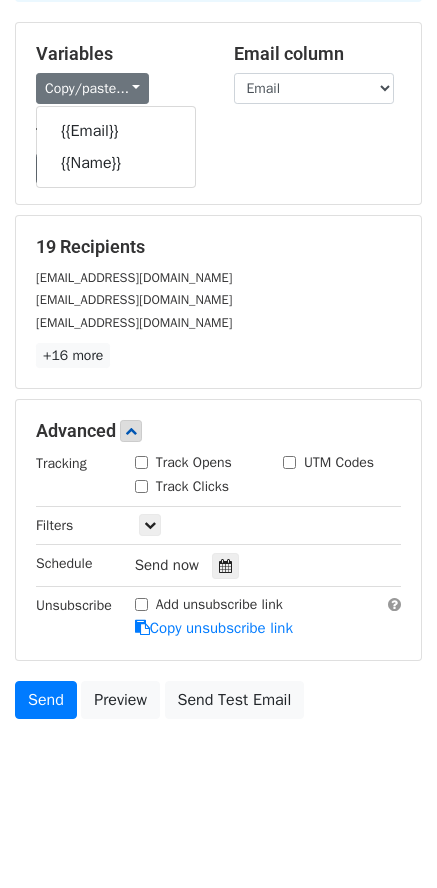 click on "Variables" at bounding box center [120, 54] 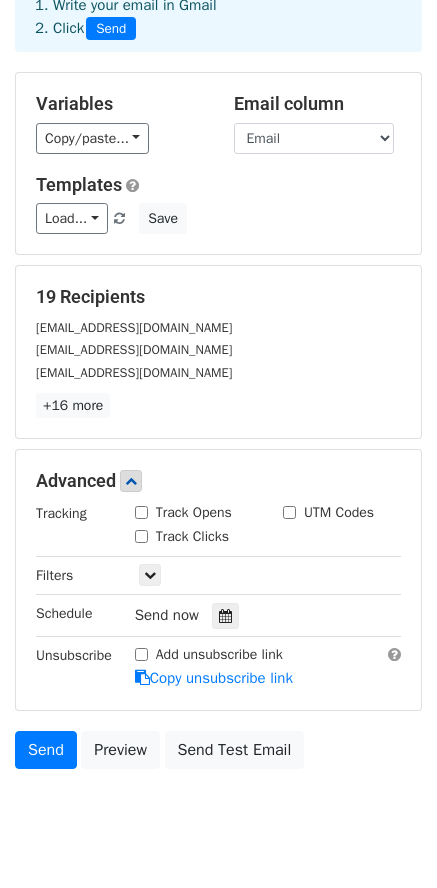 scroll, scrollTop: 165, scrollLeft: 0, axis: vertical 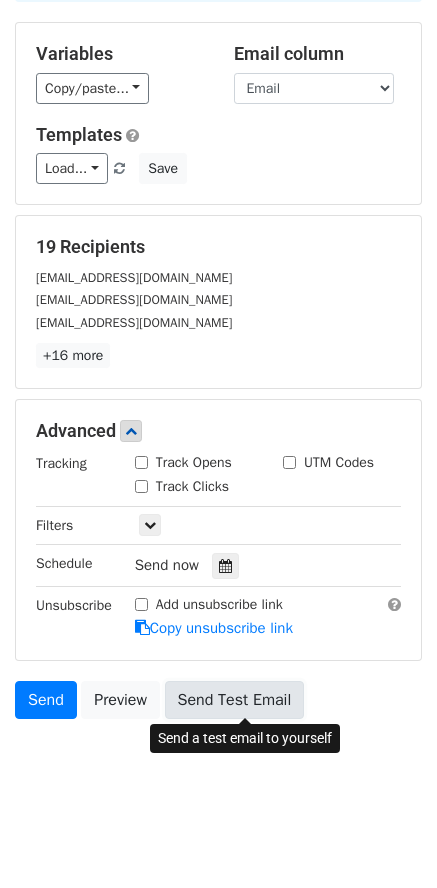 click on "Send Test Email" at bounding box center (235, 700) 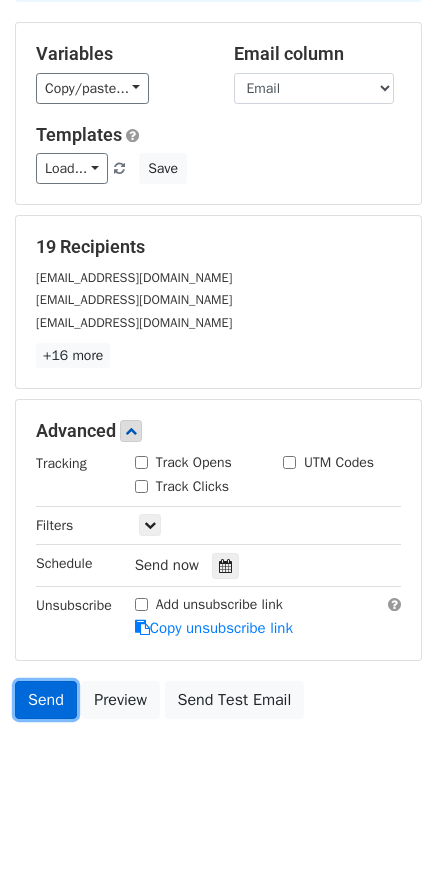 click on "Send" at bounding box center [46, 700] 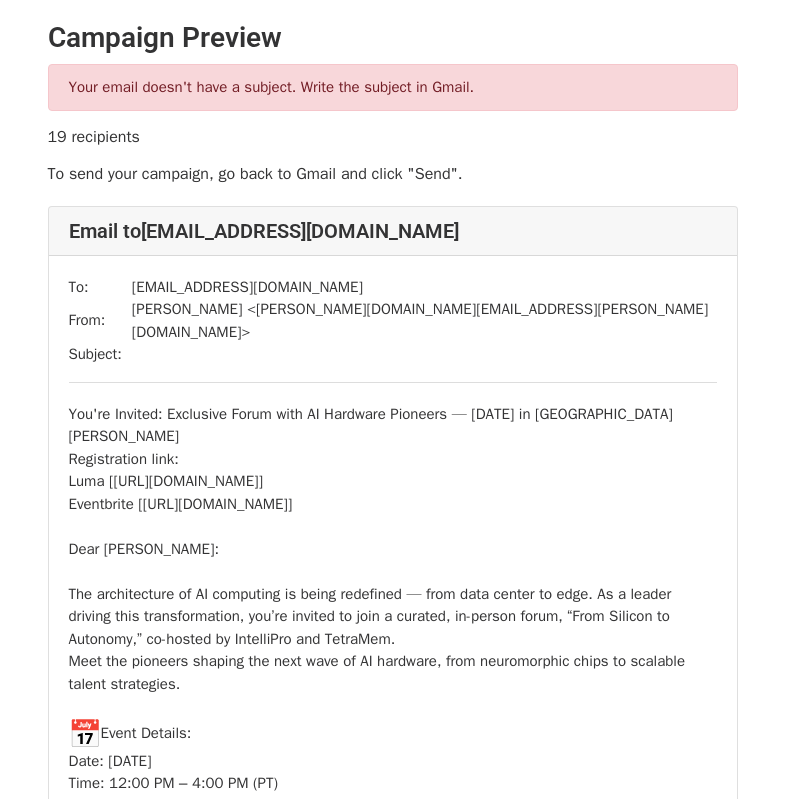 scroll, scrollTop: 0, scrollLeft: 0, axis: both 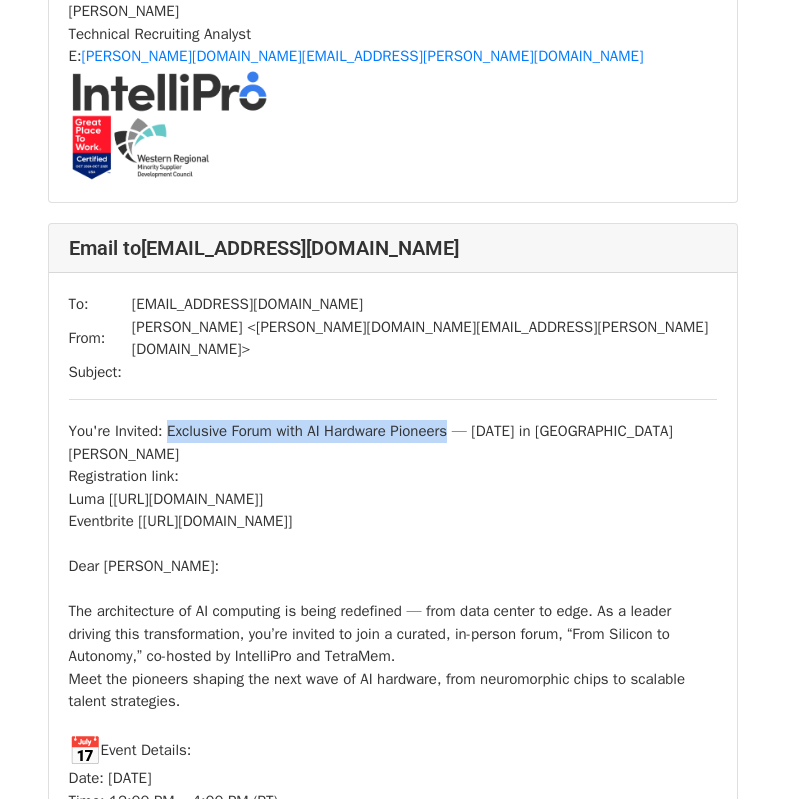 drag, startPoint x: 174, startPoint y: 361, endPoint x: 479, endPoint y: 358, distance: 305.01474 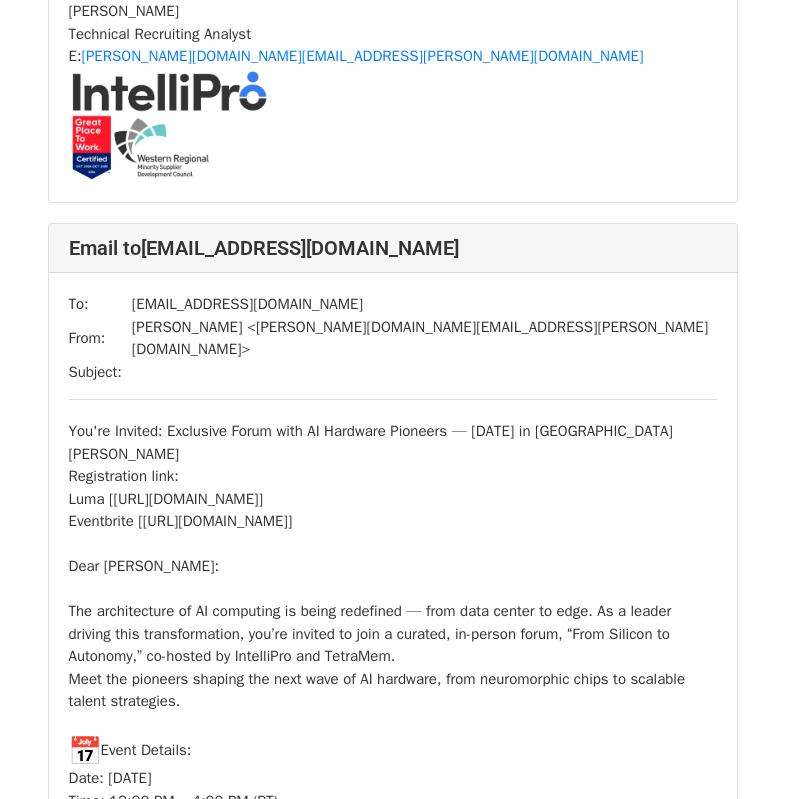 click on "To:
subhash.941@gmail.com
From:
Terrence Wang < terrence.wang@intelliprogroup.com >
Subject:
You're Invited: Exclusive Forum with AI Hardware Pioneers — July 26 in San Jose Registration link: Luma [https://lu.ma/gfxjtjeb] Eventbrite [https://www.eventbrite.com/e/1482081919919] Dear Subhash Sangam: The architecture of AI computing is being redefined — from data center to edge. As a leader driving this transformation, you’re invited to join a curated, in-person forum, “From Silicon to Autonomy,” co-hosted by IntelliPro and TetraMem. Meet the pioneers shaping the next wave of AI hardware, from neuromorphic chips to scalable talent strategies.  Event Details: Date: Saturday, July 26, 2025 Time: 12:00 PM – 4:00 PM (PT) Location: 1251 McKay Drive, San Jose Audience: AI hardware leaders, founders, VCs (in-person only) This is more than a forum — it’s where visionaries across hardware, systems, and talent come together to shape the future.  Critical Topics: --" at bounding box center (393, -342) 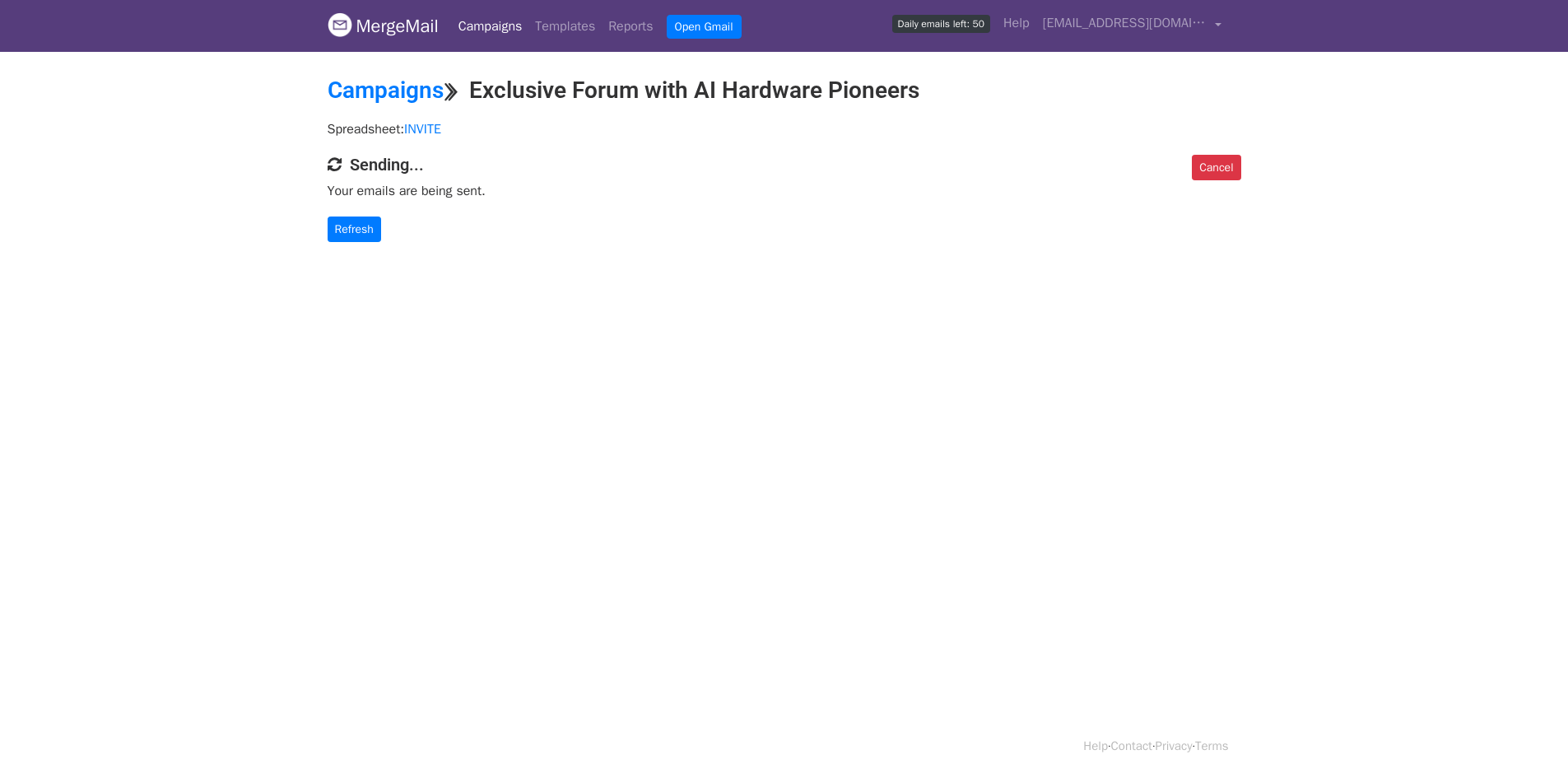 scroll, scrollTop: 0, scrollLeft: 0, axis: both 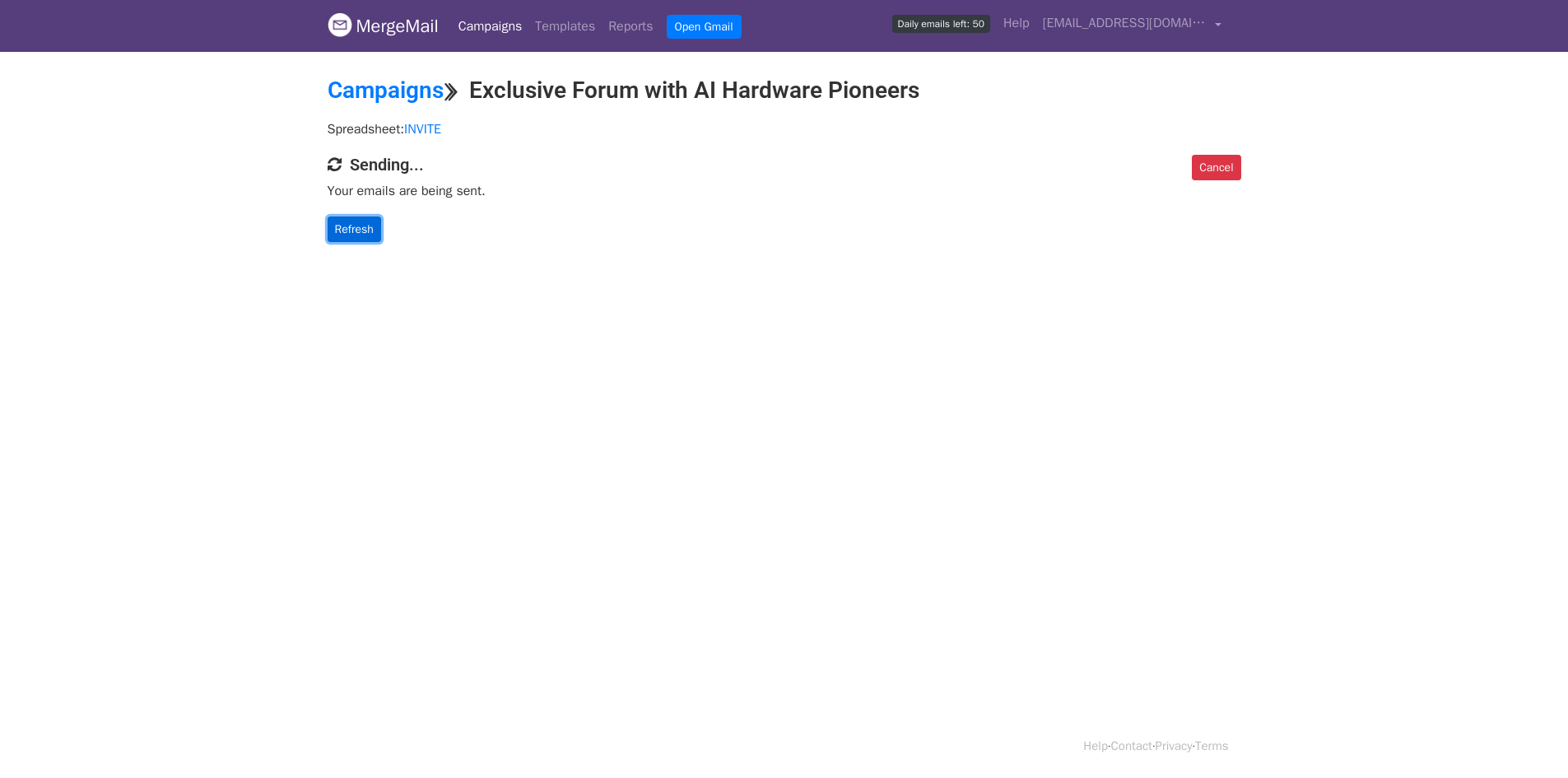 click on "Refresh" at bounding box center [354, 229] 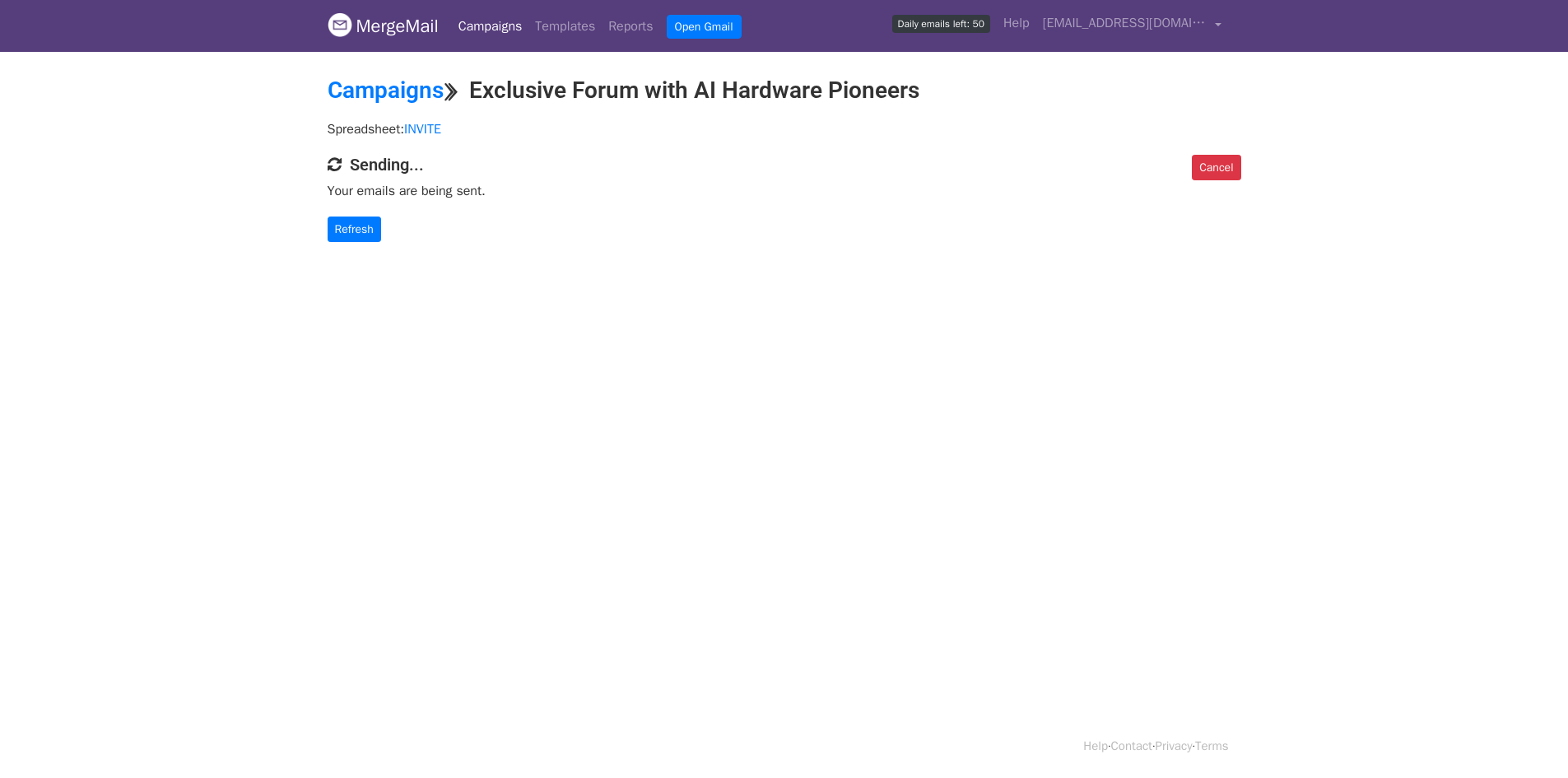 scroll, scrollTop: 0, scrollLeft: 0, axis: both 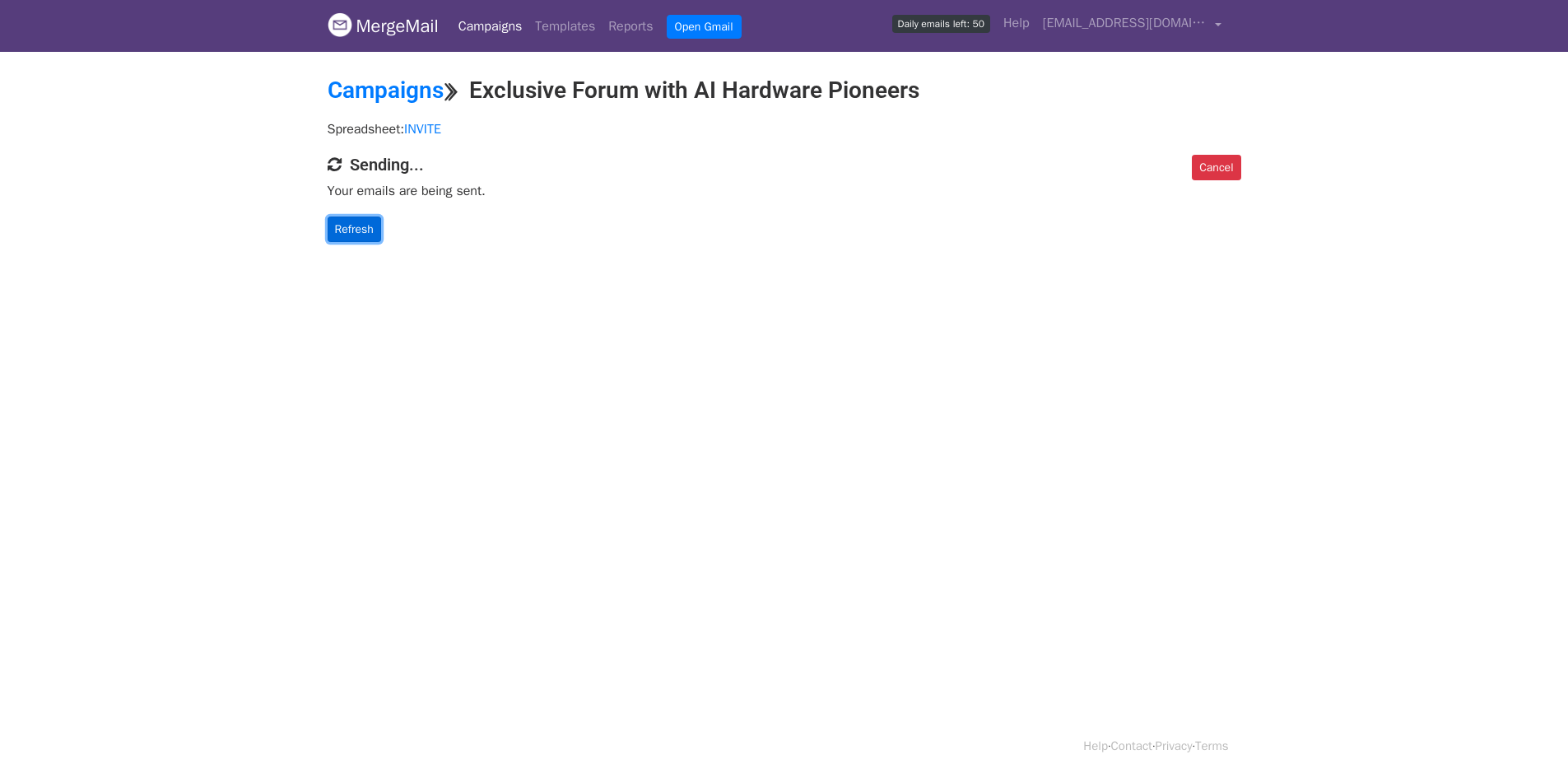 click on "Refresh" at bounding box center (354, 229) 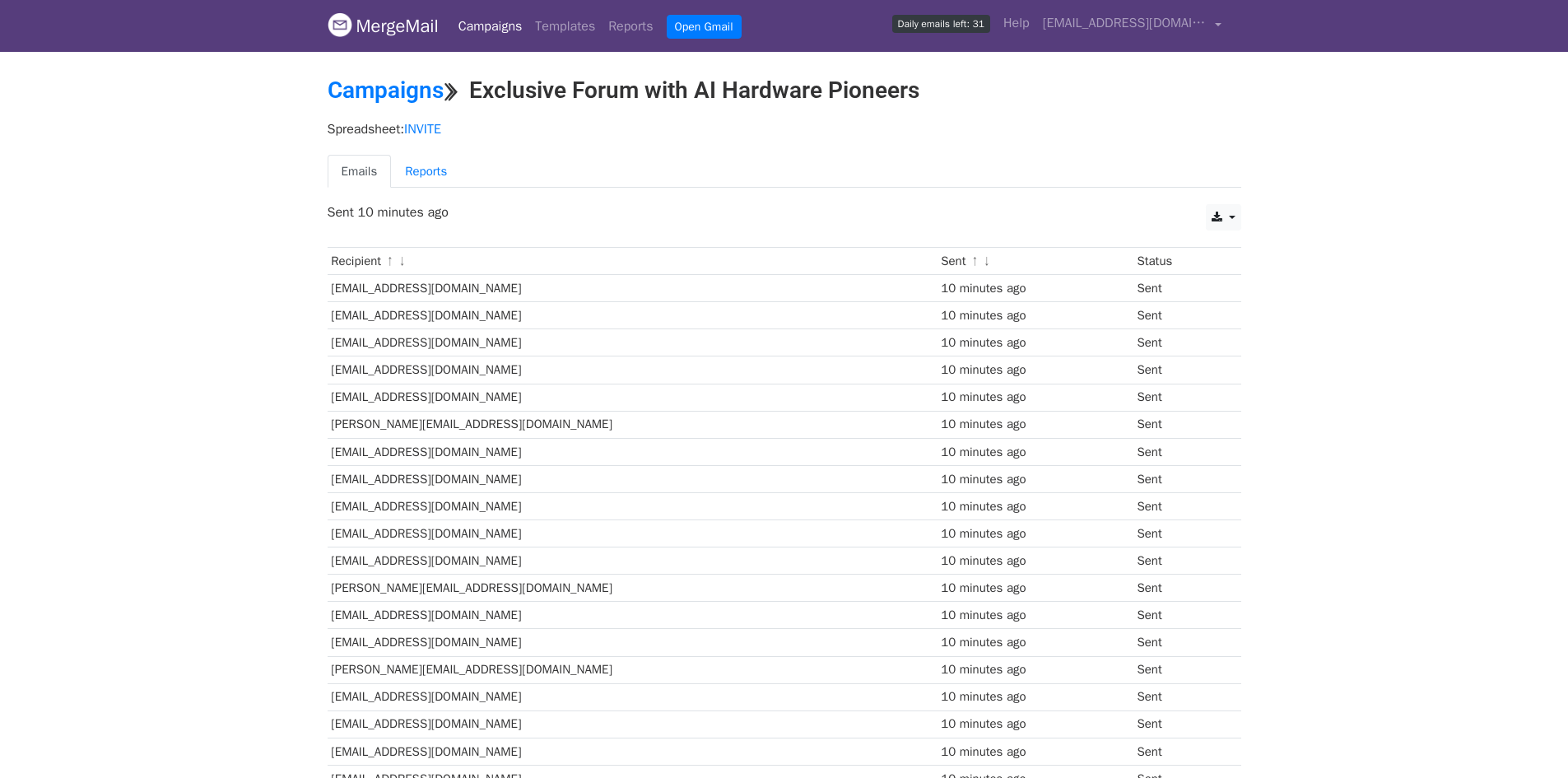 scroll, scrollTop: 0, scrollLeft: 0, axis: both 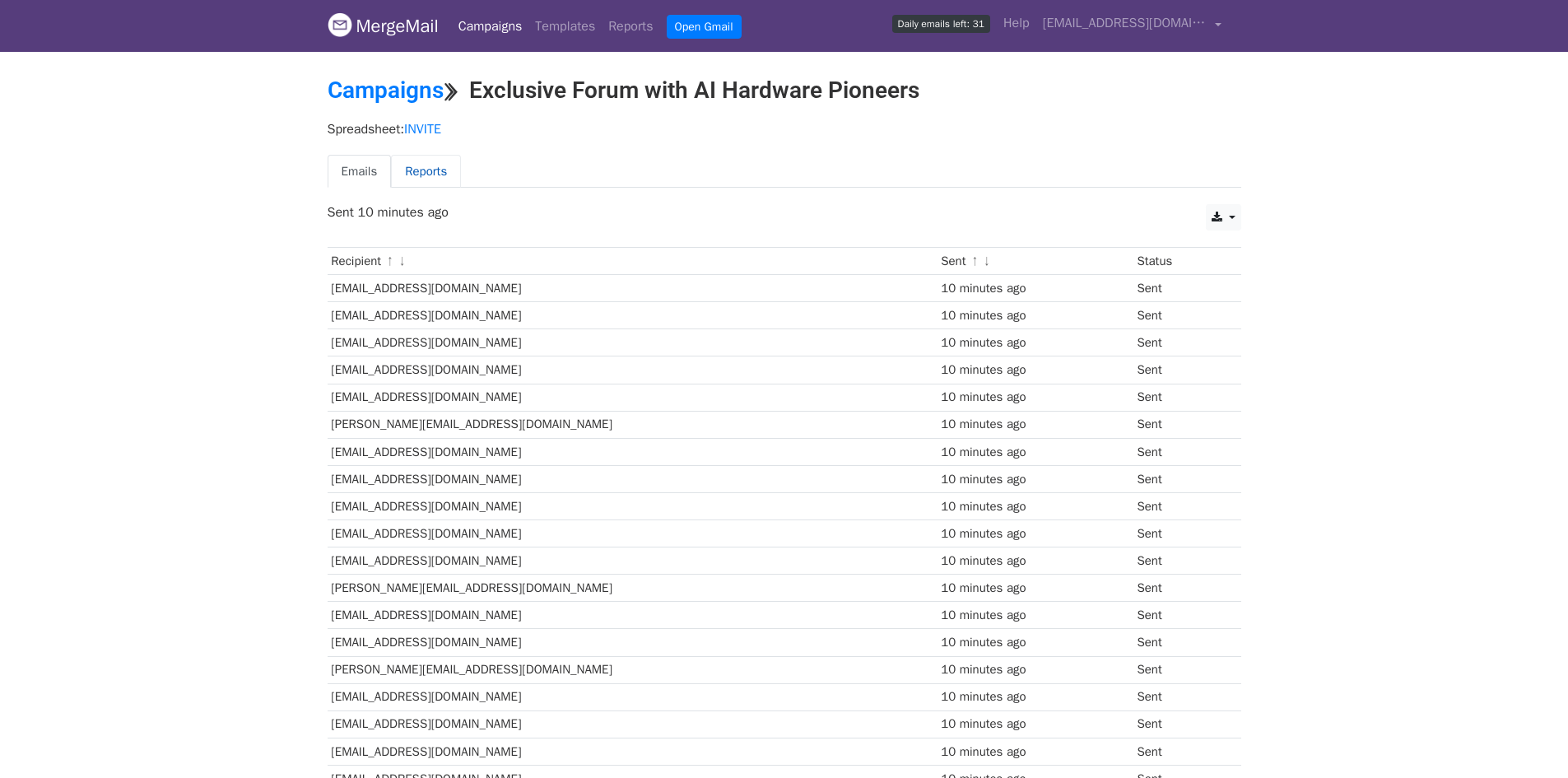 click on "Reports" at bounding box center [426, 171] 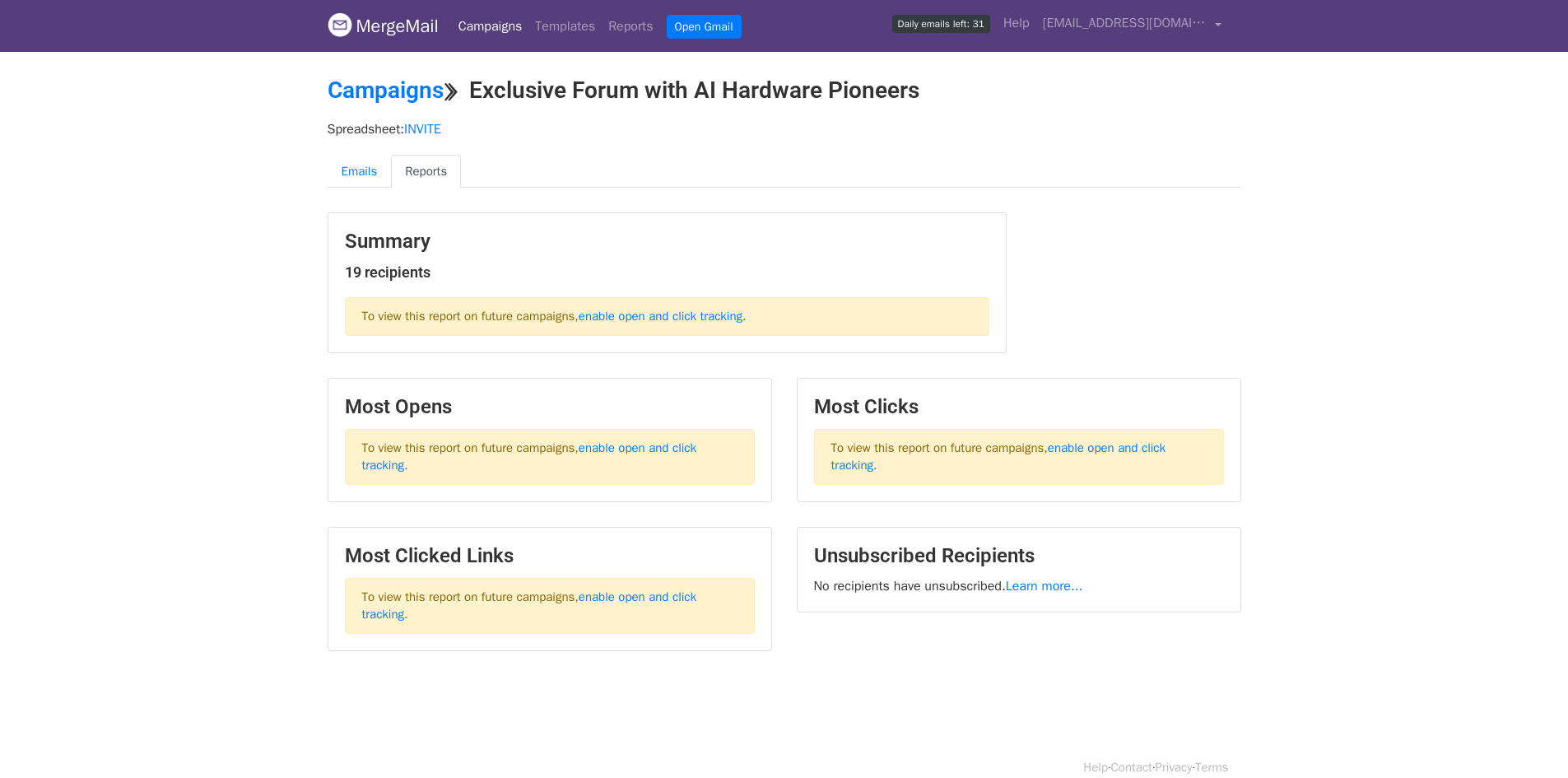 scroll, scrollTop: 0, scrollLeft: 0, axis: both 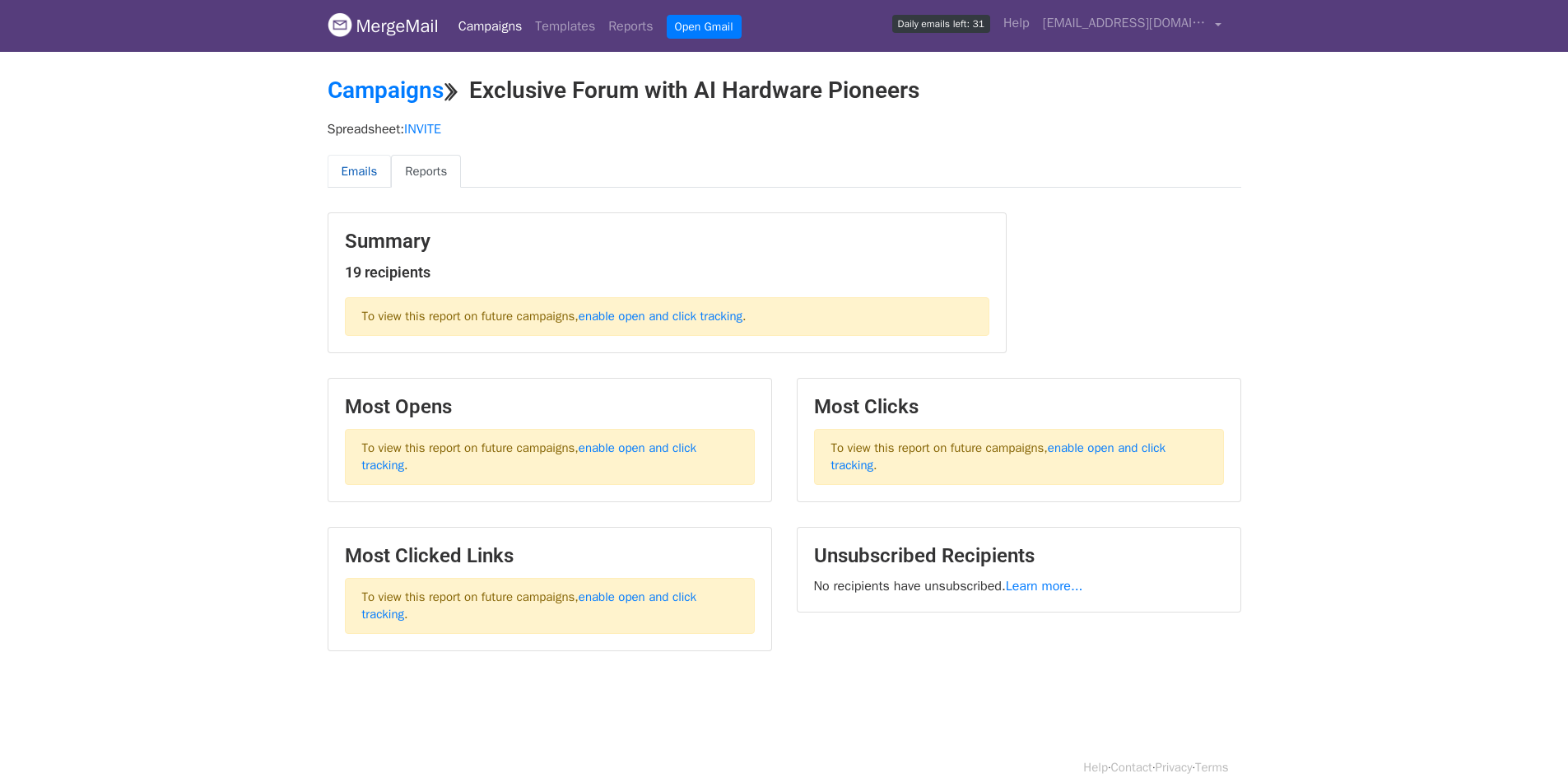 click on "Emails" at bounding box center (360, 171) 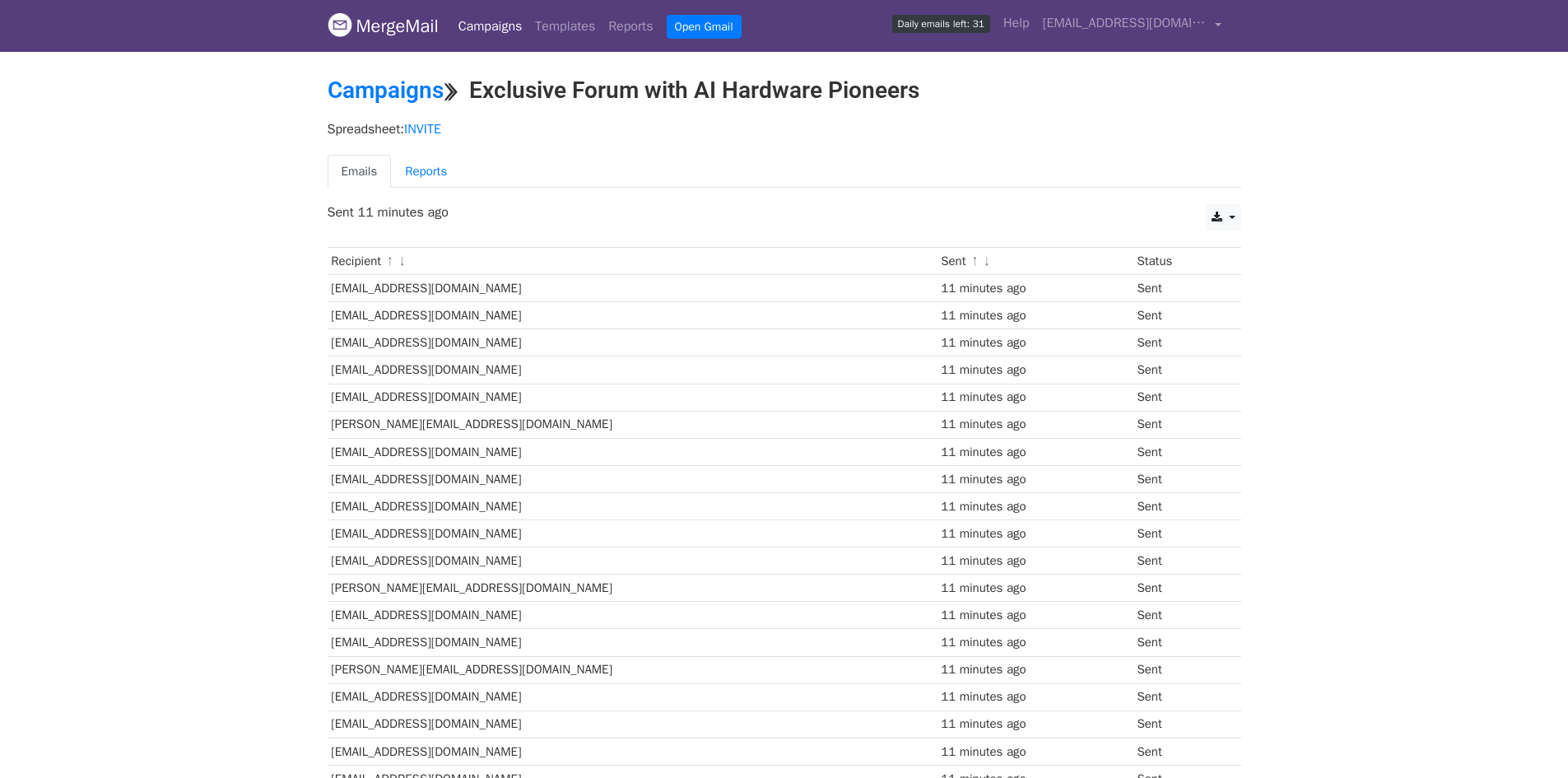scroll, scrollTop: 0, scrollLeft: 0, axis: both 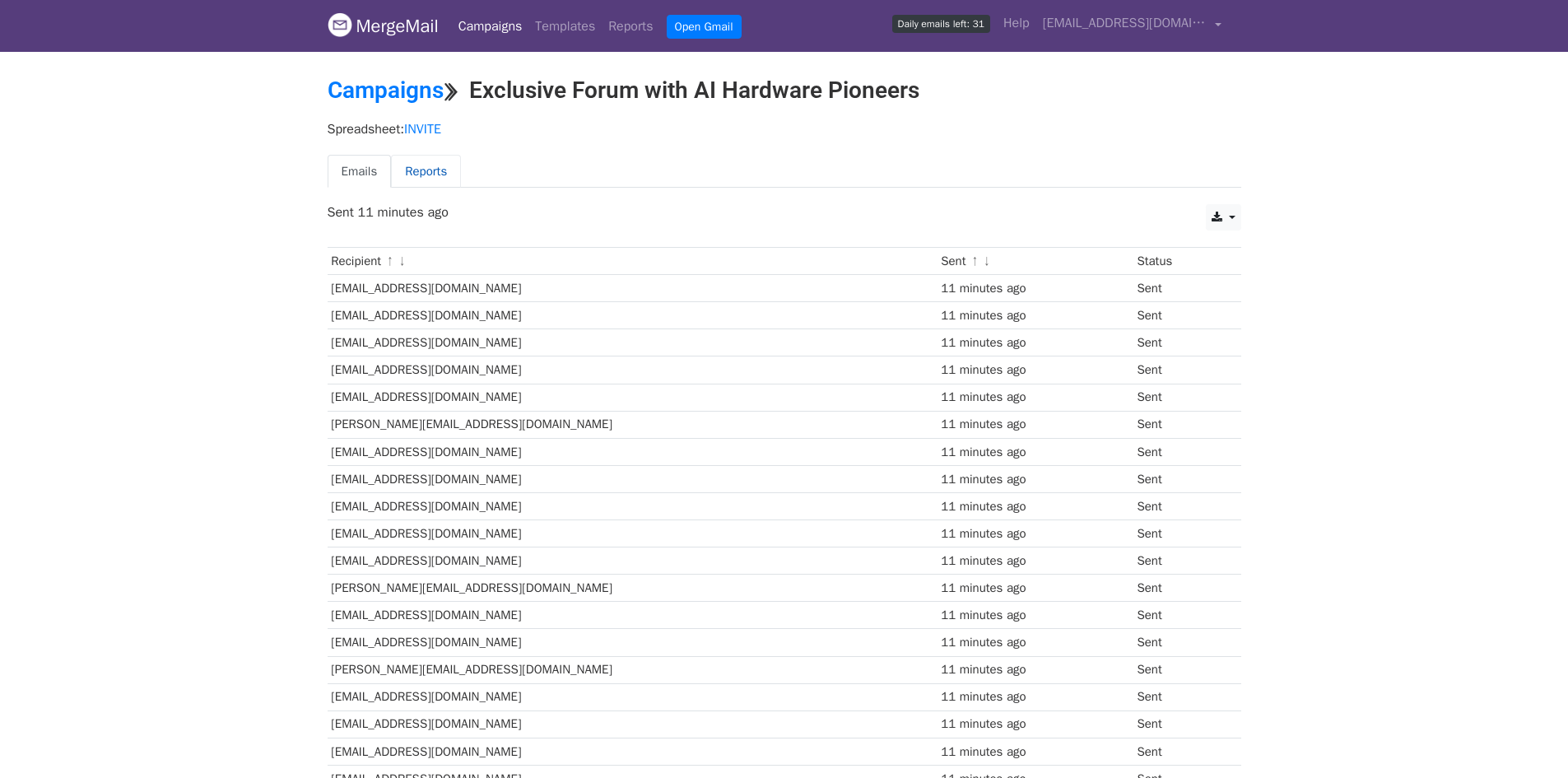 click on "Reports" at bounding box center [426, 171] 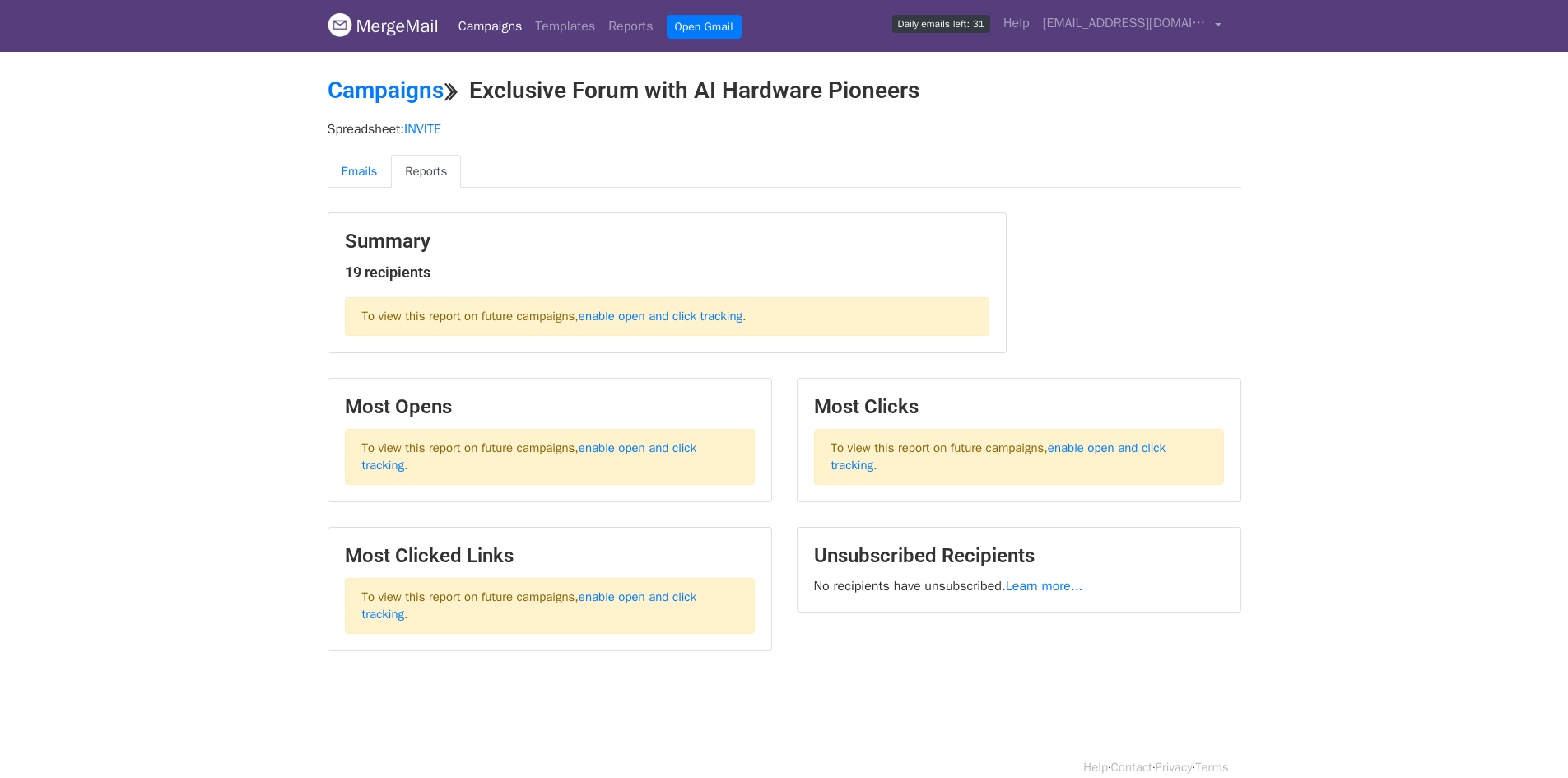 scroll, scrollTop: 0, scrollLeft: 0, axis: both 